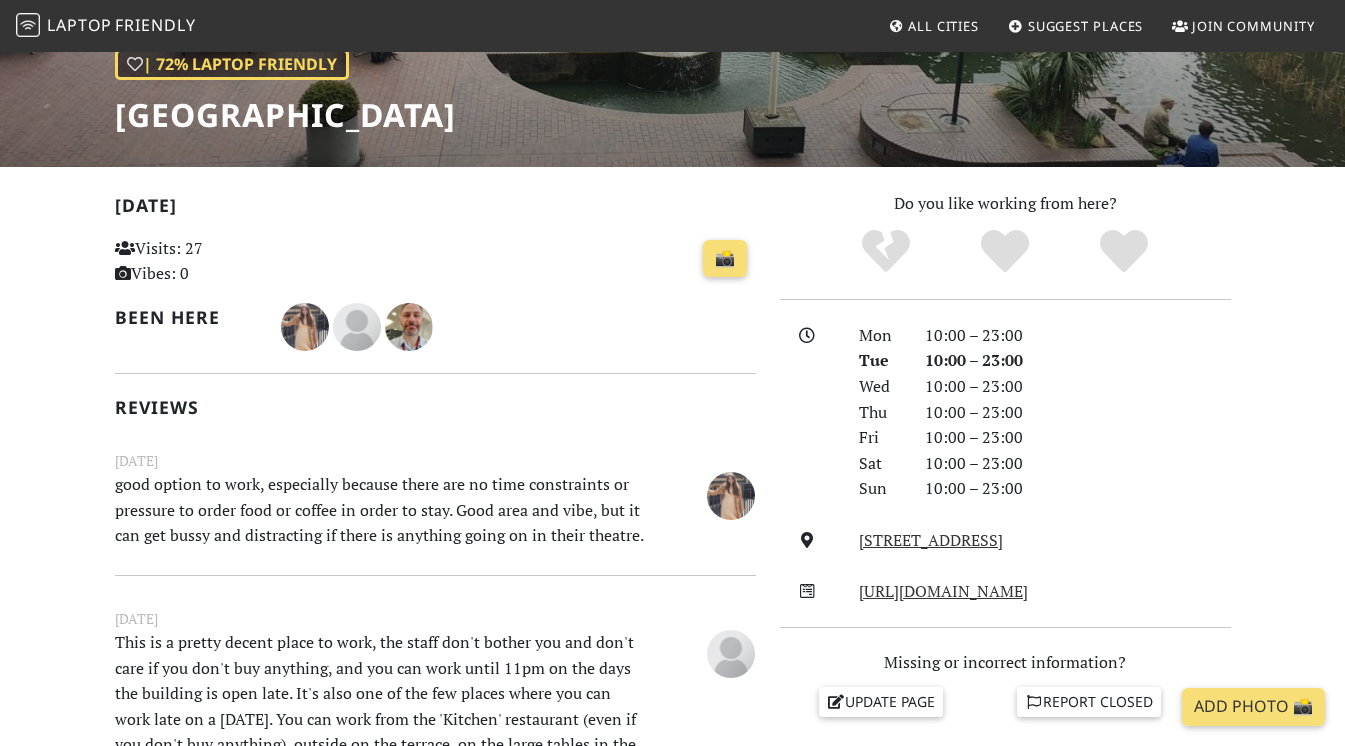 scroll, scrollTop: 0, scrollLeft: 0, axis: both 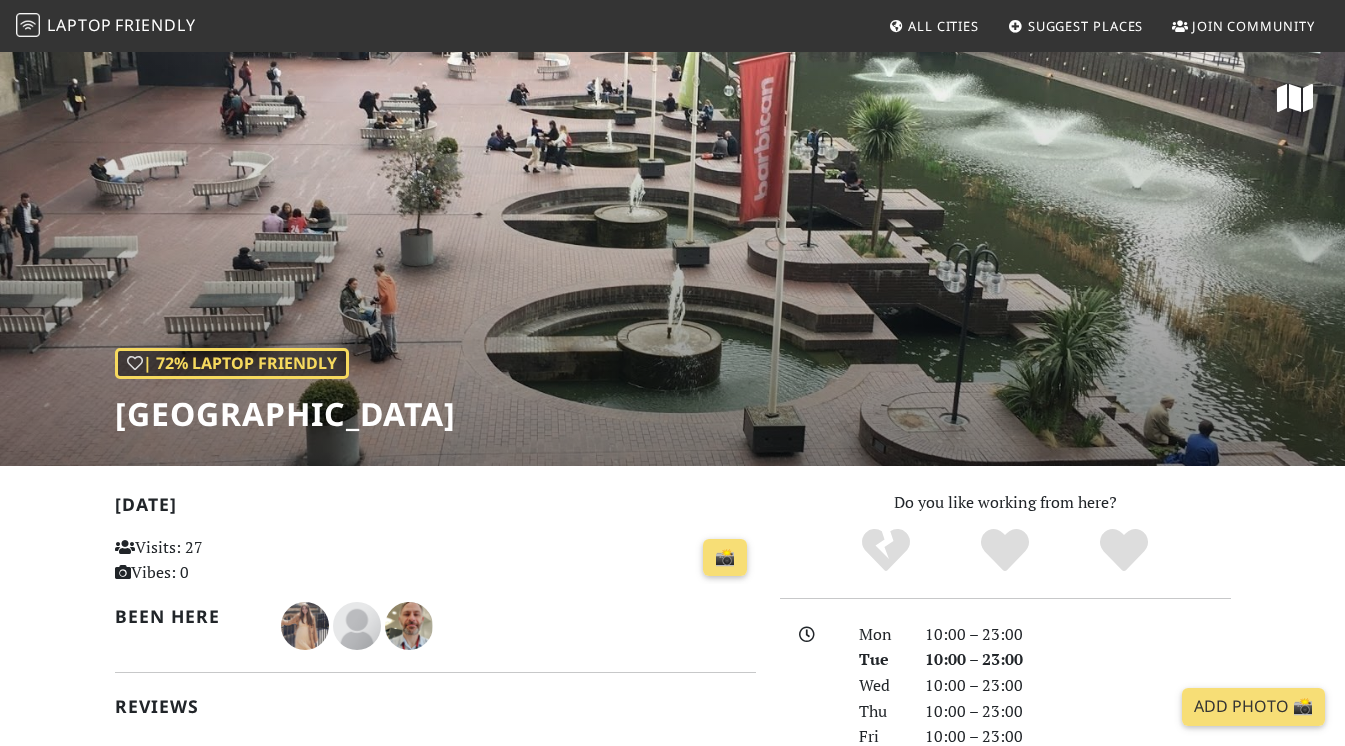 click on "Laptop" at bounding box center [79, 25] 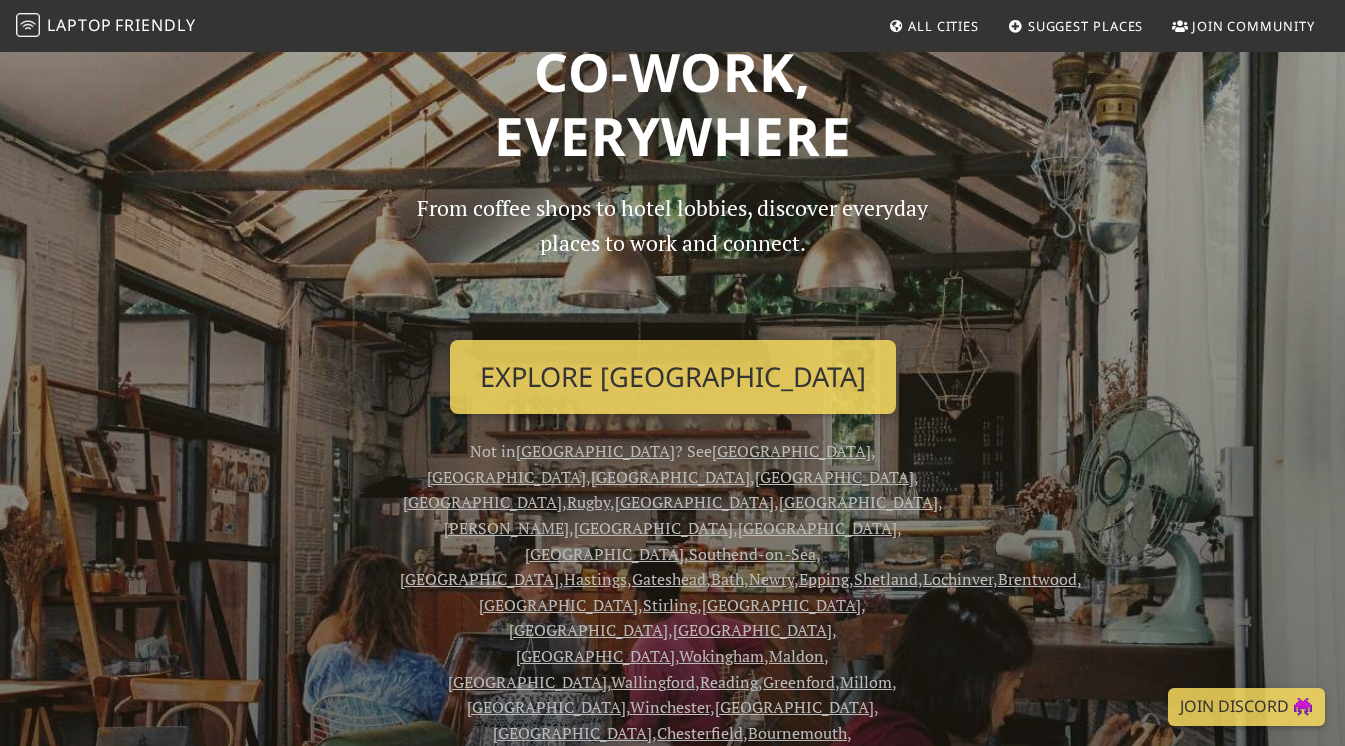 scroll, scrollTop: 105, scrollLeft: 0, axis: vertical 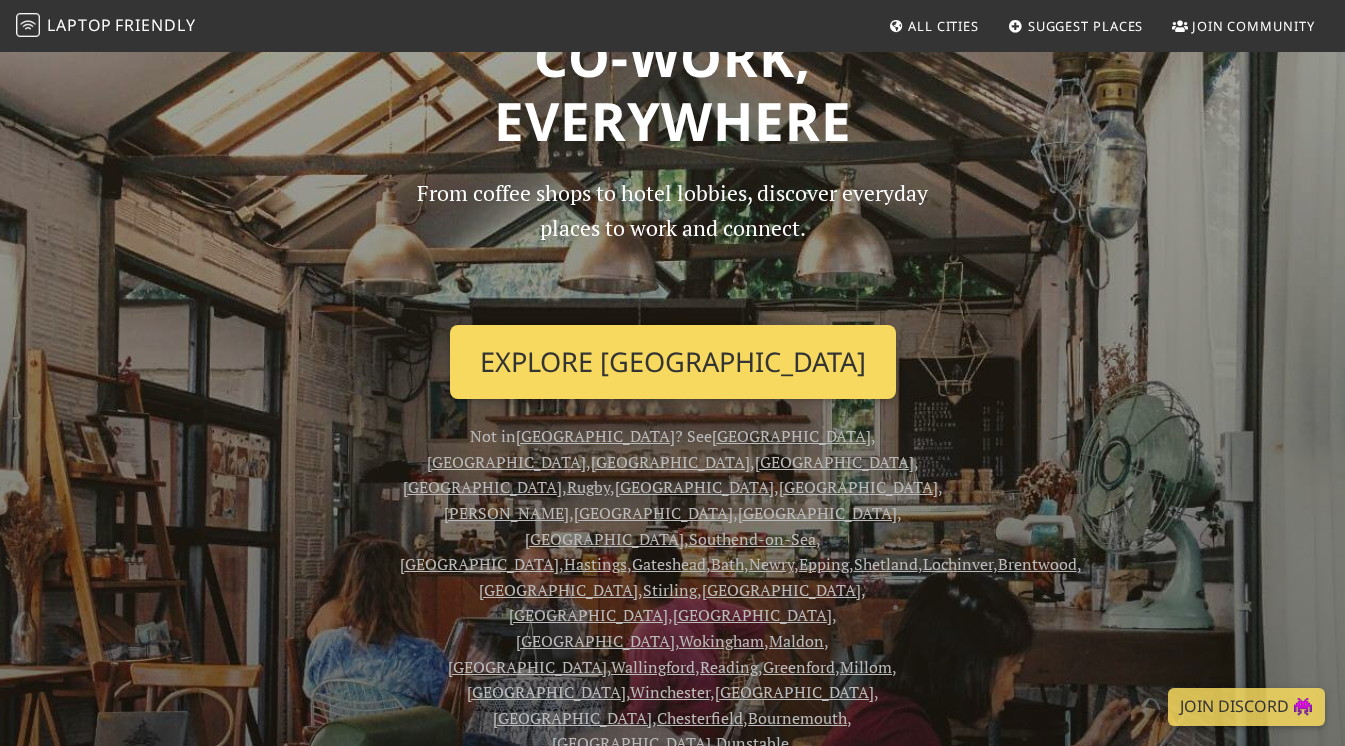 click on "Explore London" at bounding box center (673, 362) 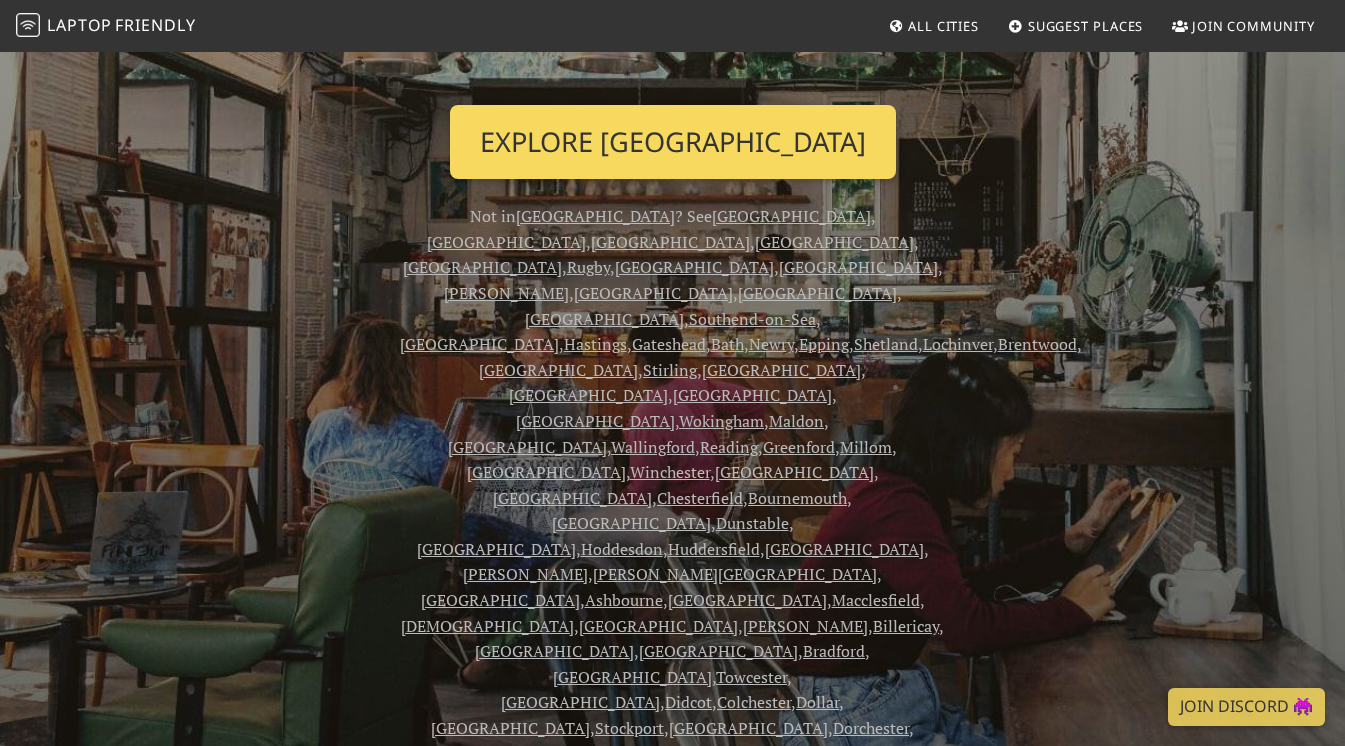 scroll, scrollTop: 206, scrollLeft: 0, axis: vertical 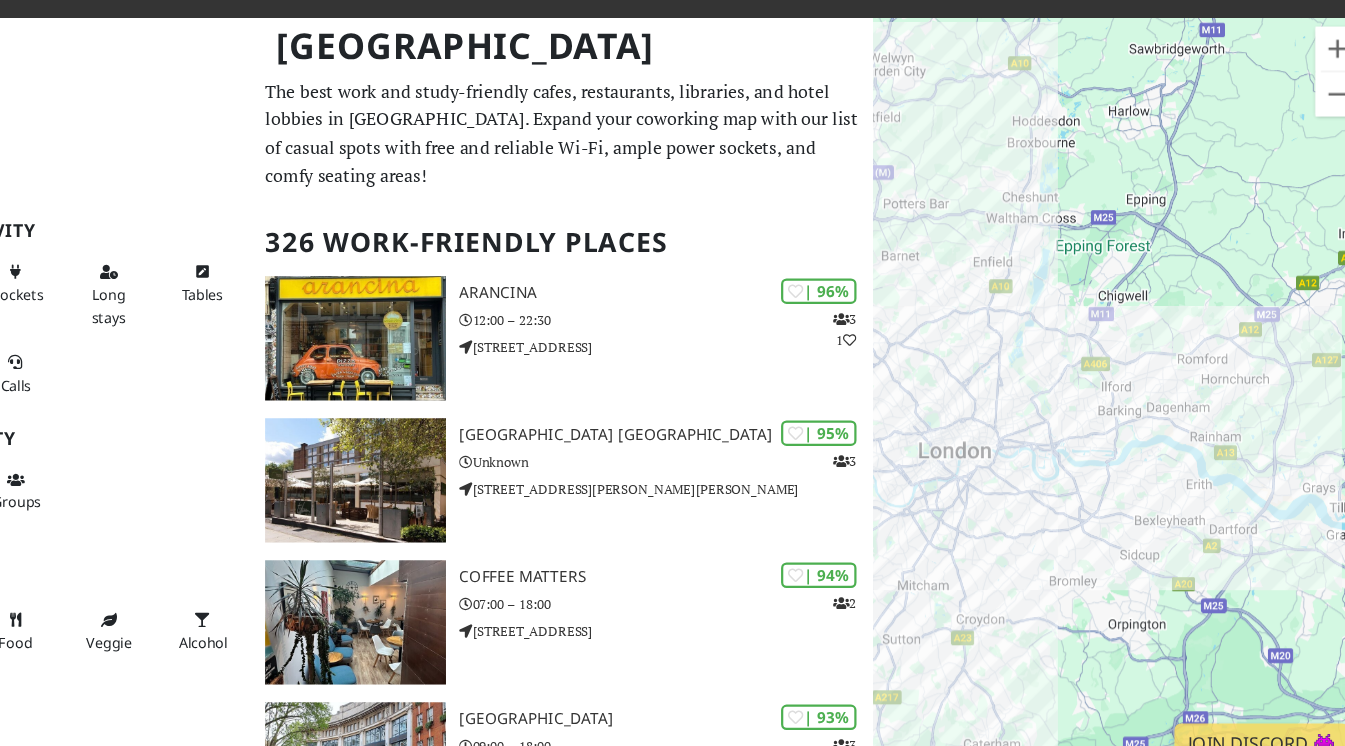 drag, startPoint x: 1207, startPoint y: 544, endPoint x: 1031, endPoint y: 441, distance: 203.92401 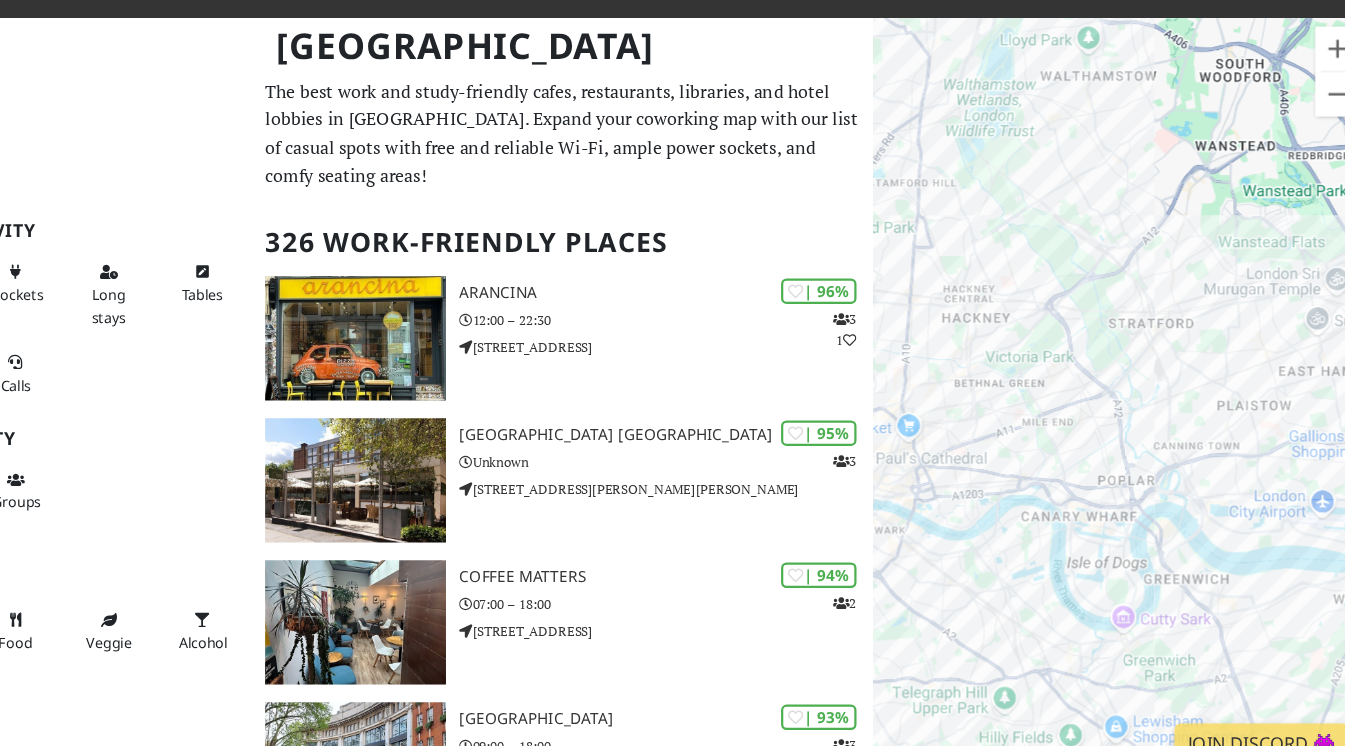 drag, startPoint x: 1029, startPoint y: 380, endPoint x: 1193, endPoint y: 338, distance: 169.29265 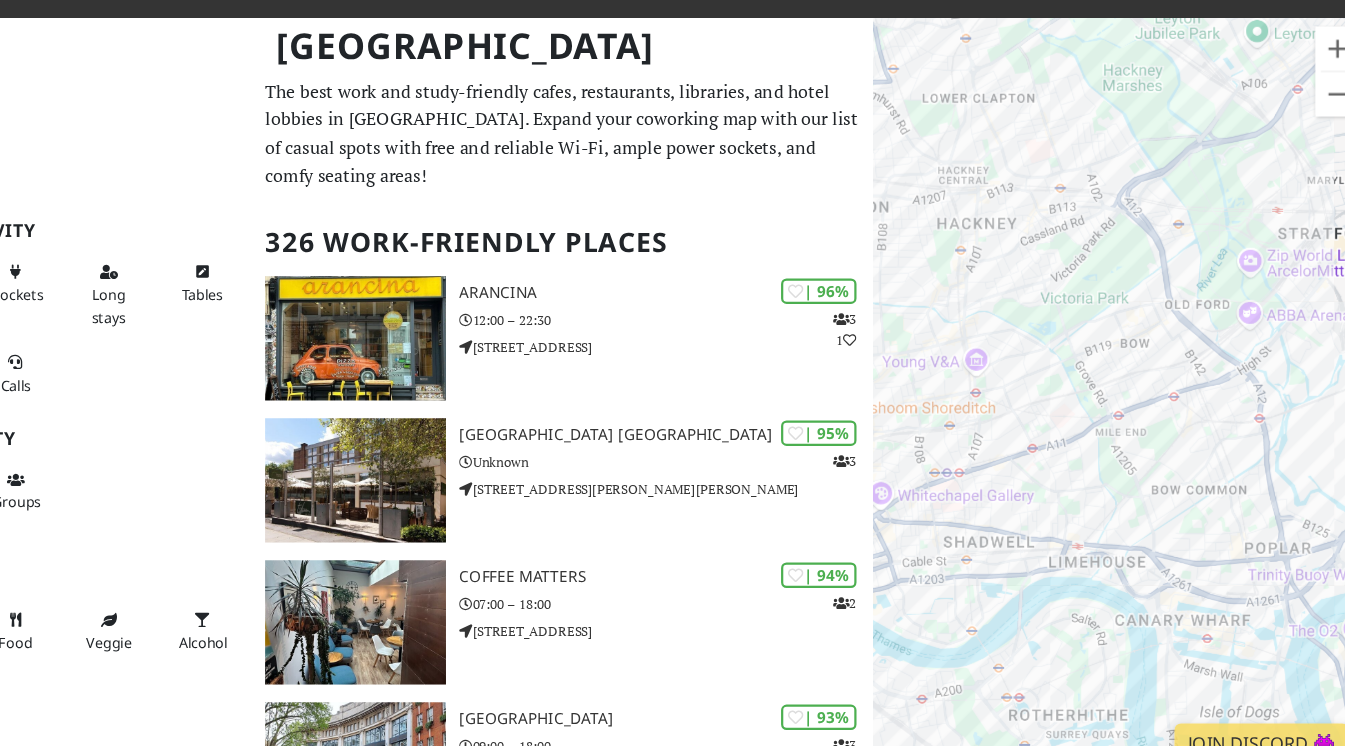drag, startPoint x: 1097, startPoint y: 345, endPoint x: 1206, endPoint y: 277, distance: 128.47179 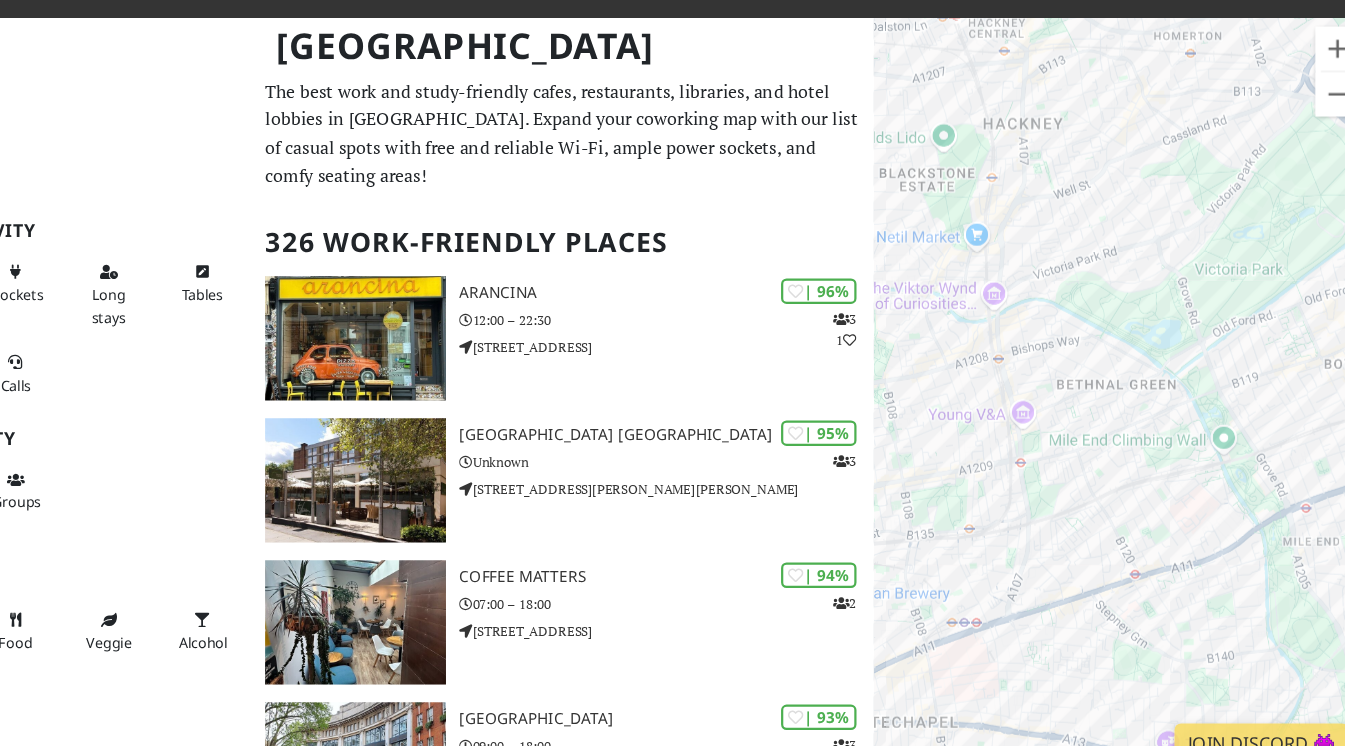 drag, startPoint x: 1040, startPoint y: 387, endPoint x: 1094, endPoint y: 467, distance: 96.519424 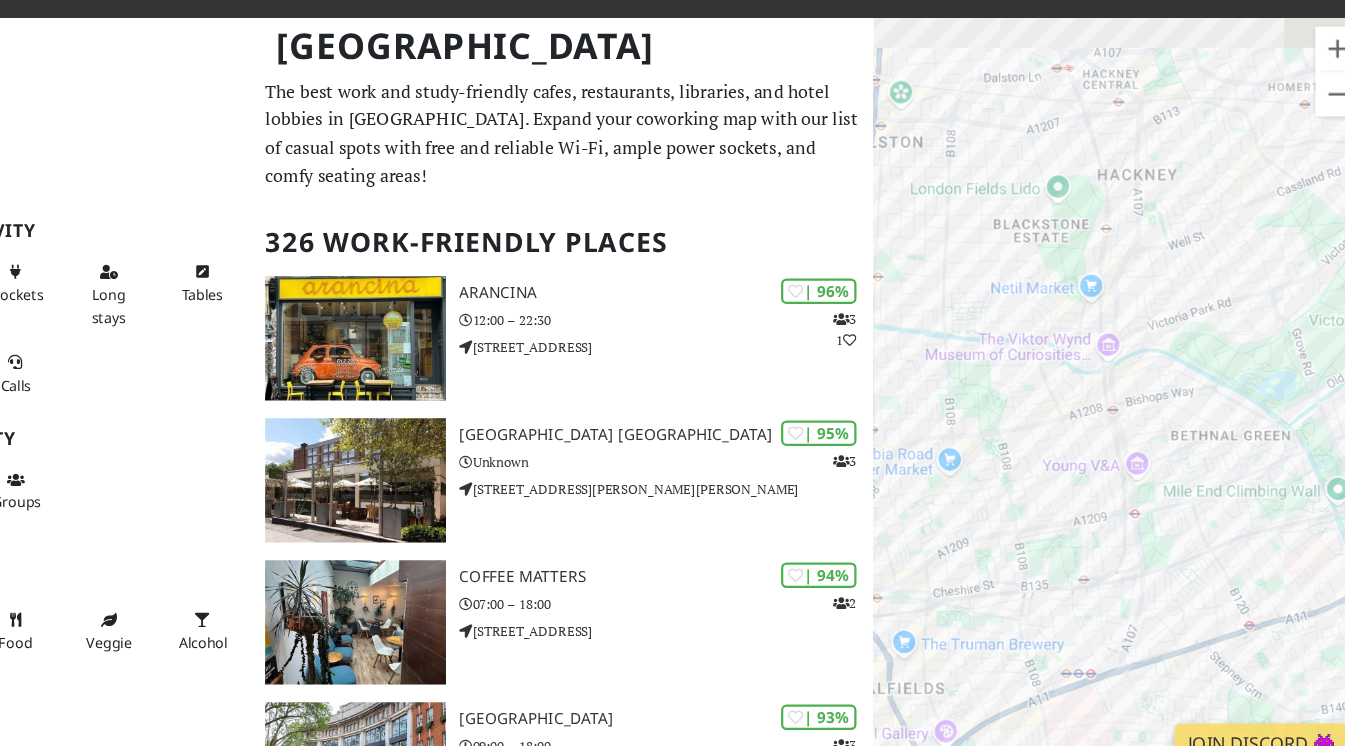 drag, startPoint x: 1019, startPoint y: 306, endPoint x: 1129, endPoint y: 370, distance: 127.263504 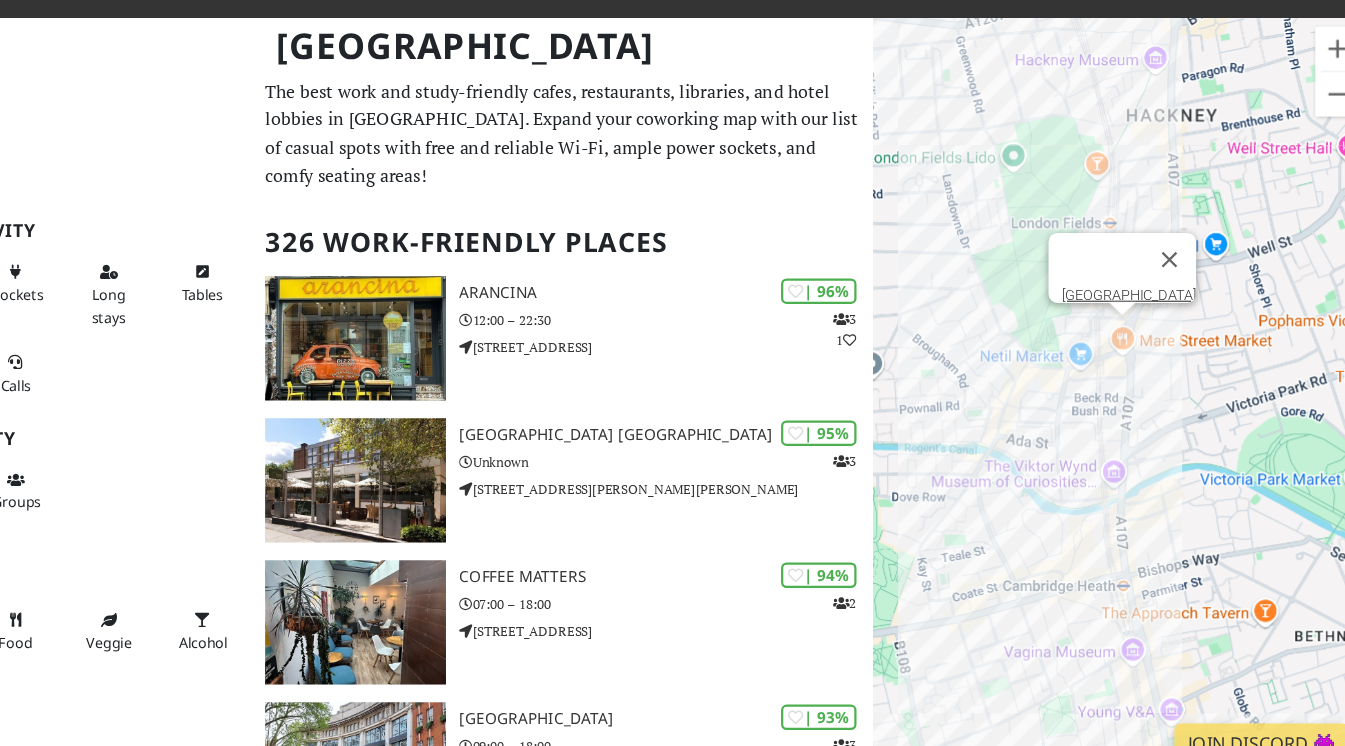 click on "To navigate, press the arrow keys. Mare Street Market" at bounding box center (1121, 423) 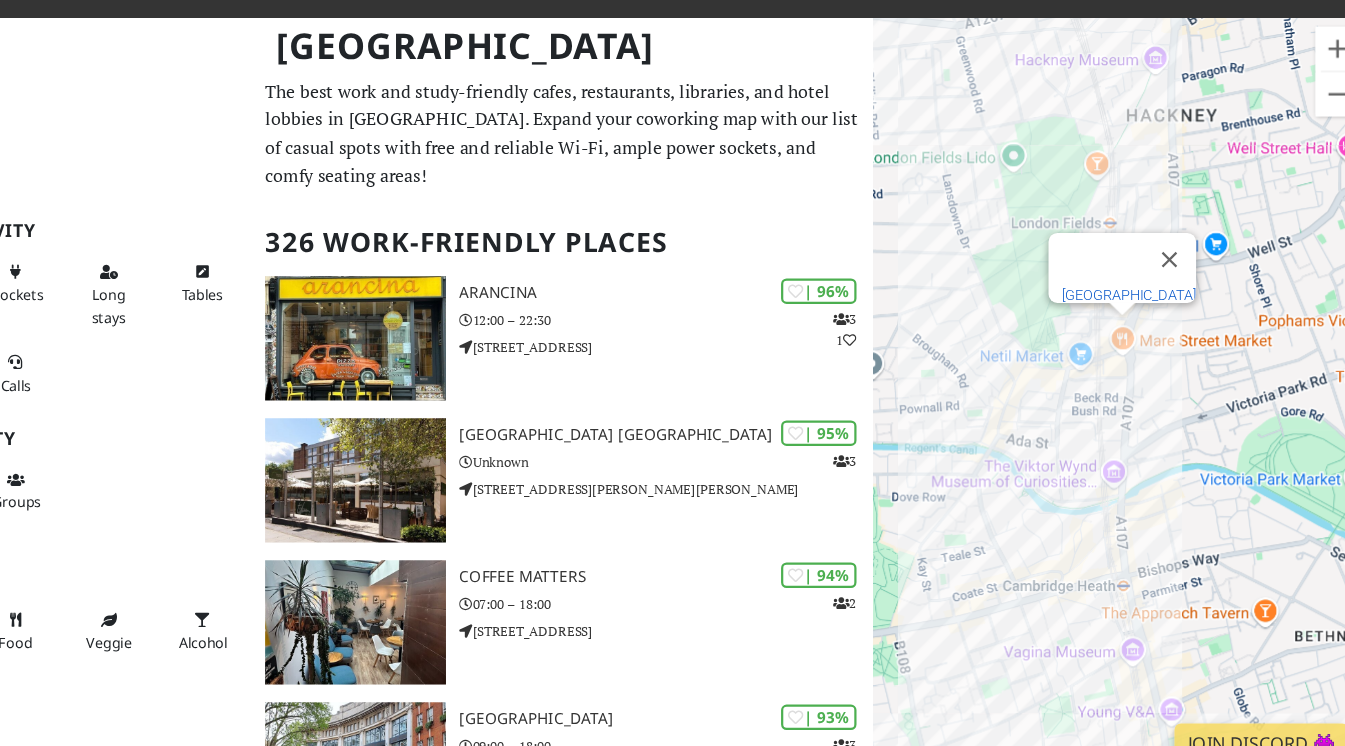 click on "Mare Street Market" at bounding box center (1126, 301) 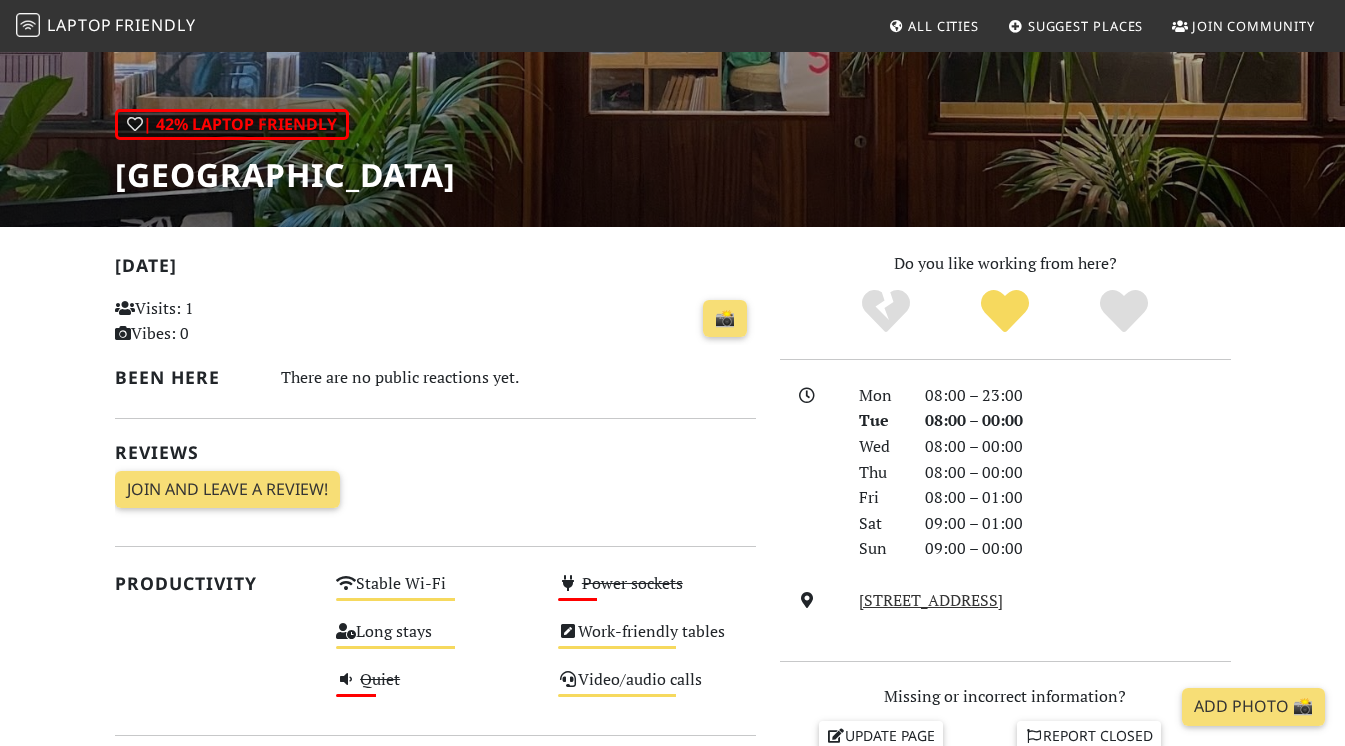 scroll, scrollTop: 0, scrollLeft: 0, axis: both 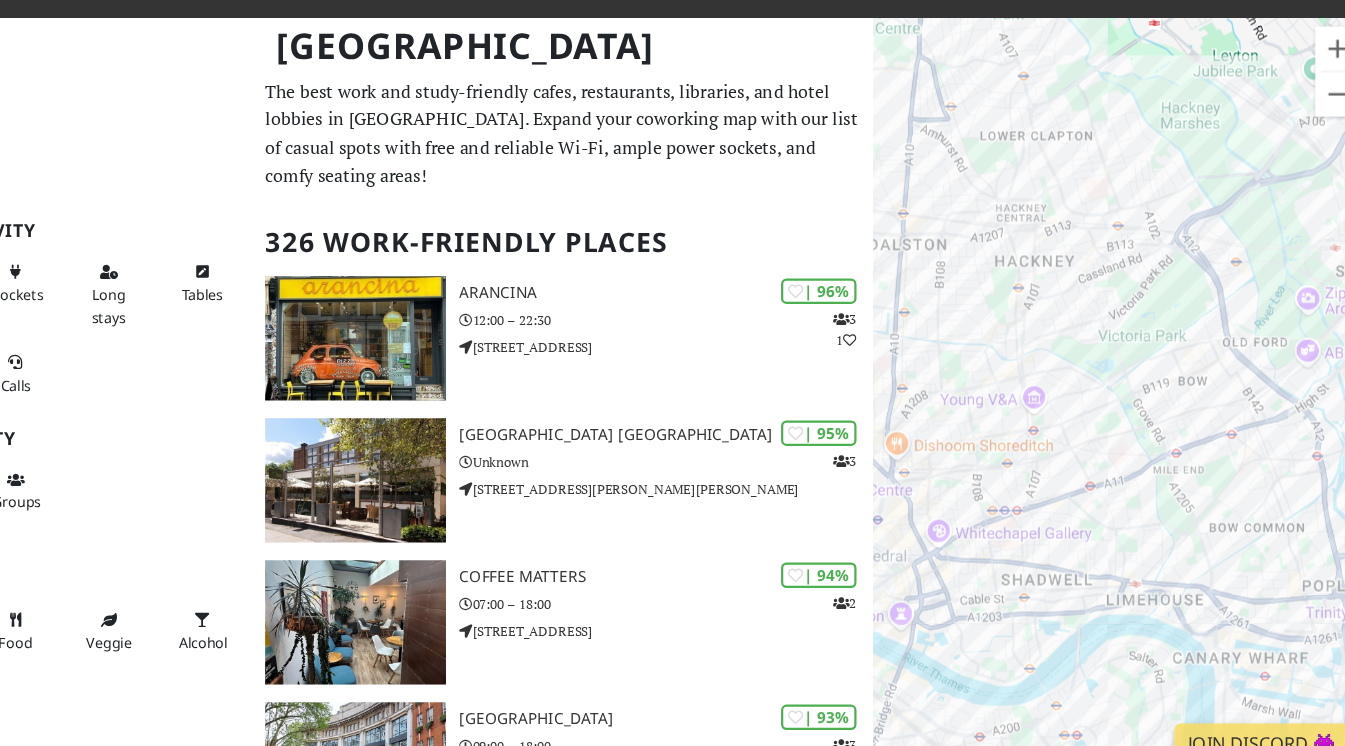 drag, startPoint x: 1030, startPoint y: 353, endPoint x: 1292, endPoint y: 340, distance: 262.32233 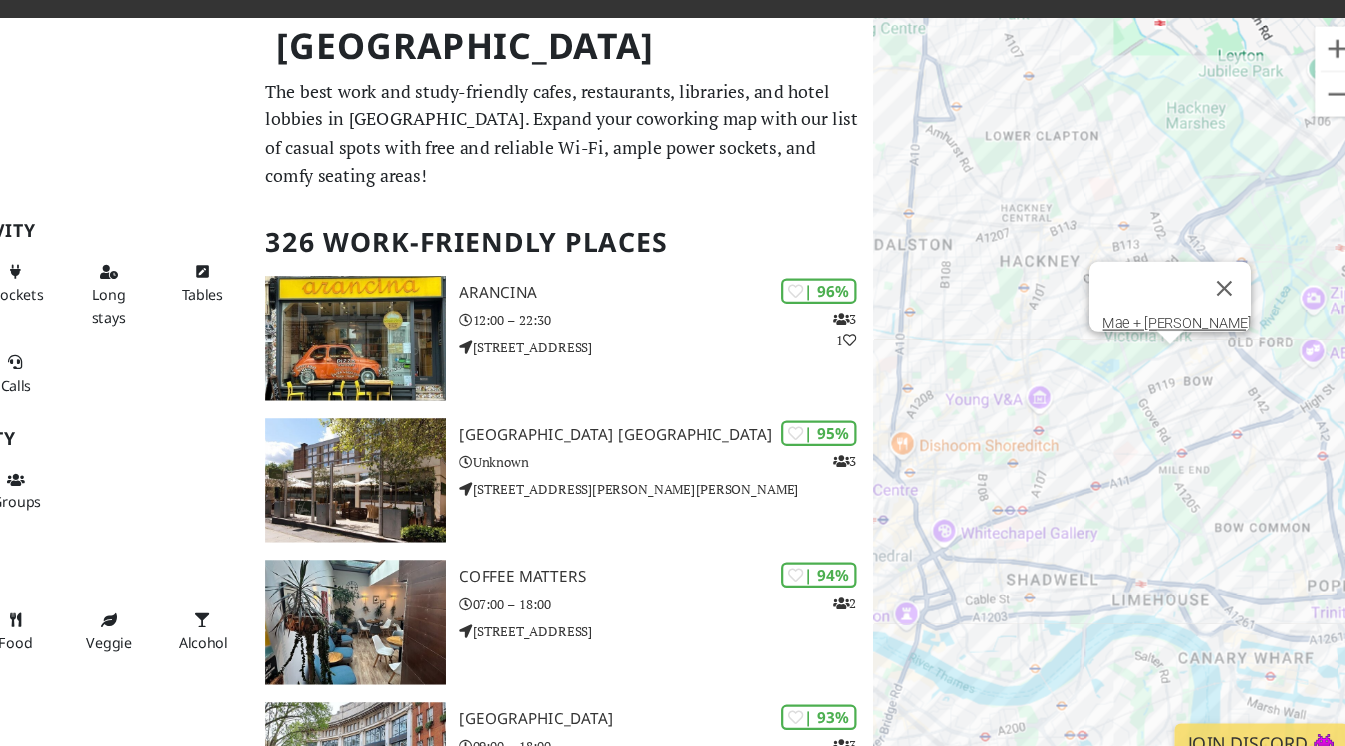 click on "To navigate, press the arrow keys. Mae + Harvey" at bounding box center (1121, 423) 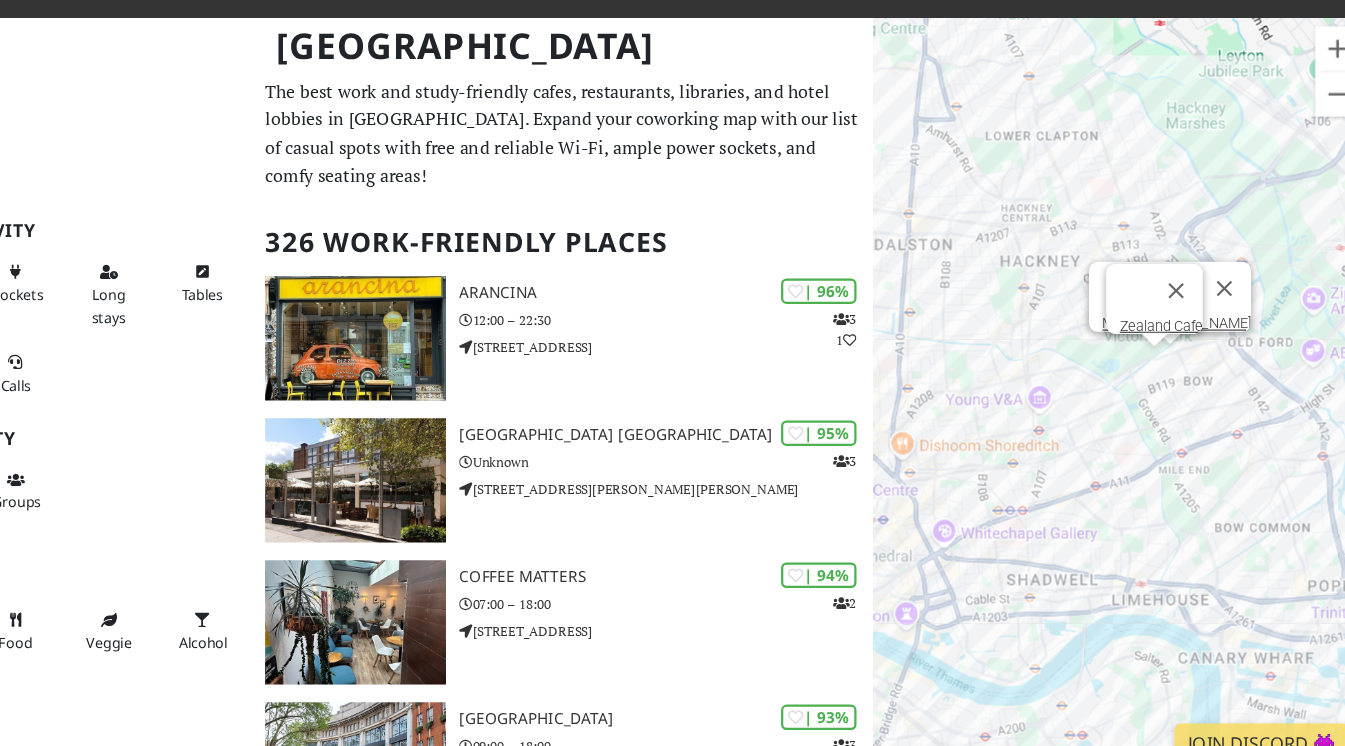 click on "To navigate, press the arrow keys. Mae + Harvey Zealand Cafe" at bounding box center (1121, 423) 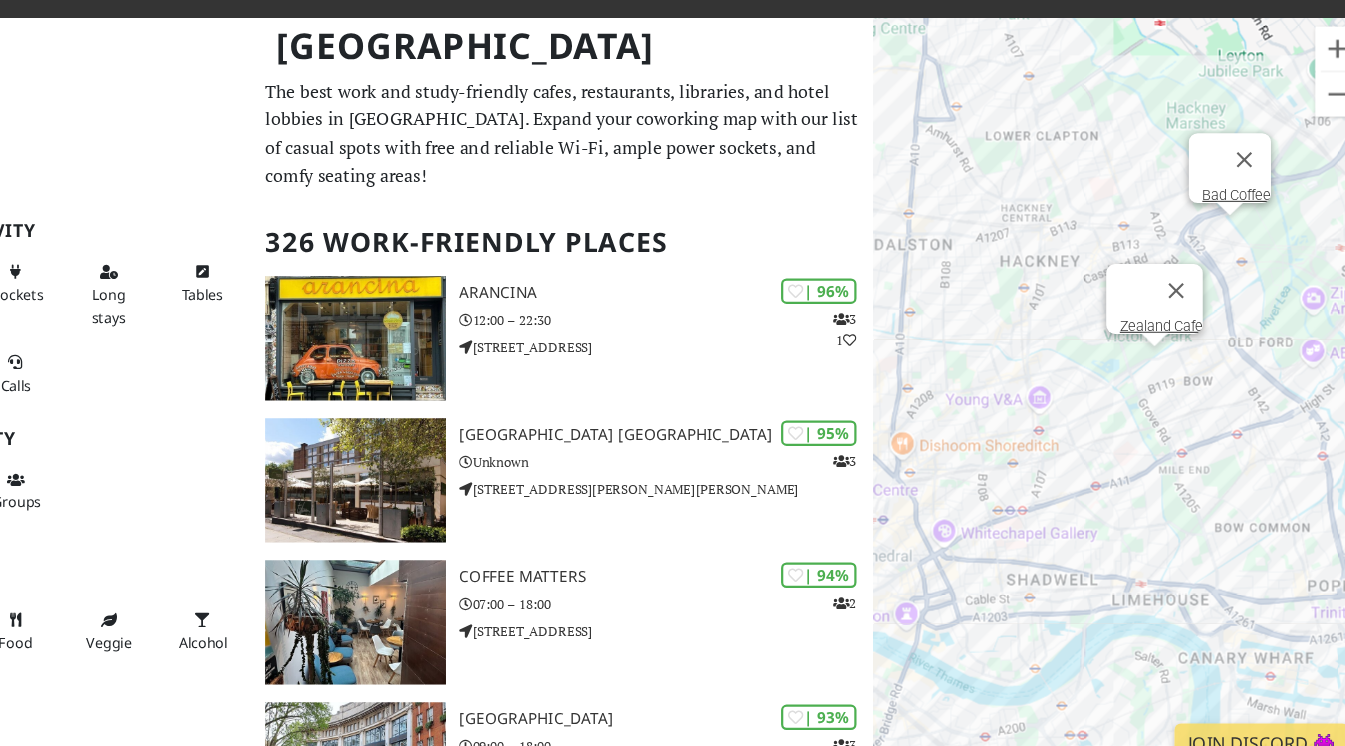 click on "To navigate, press the arrow keys. Zealand Cafe Bad Coffee" at bounding box center (1121, 423) 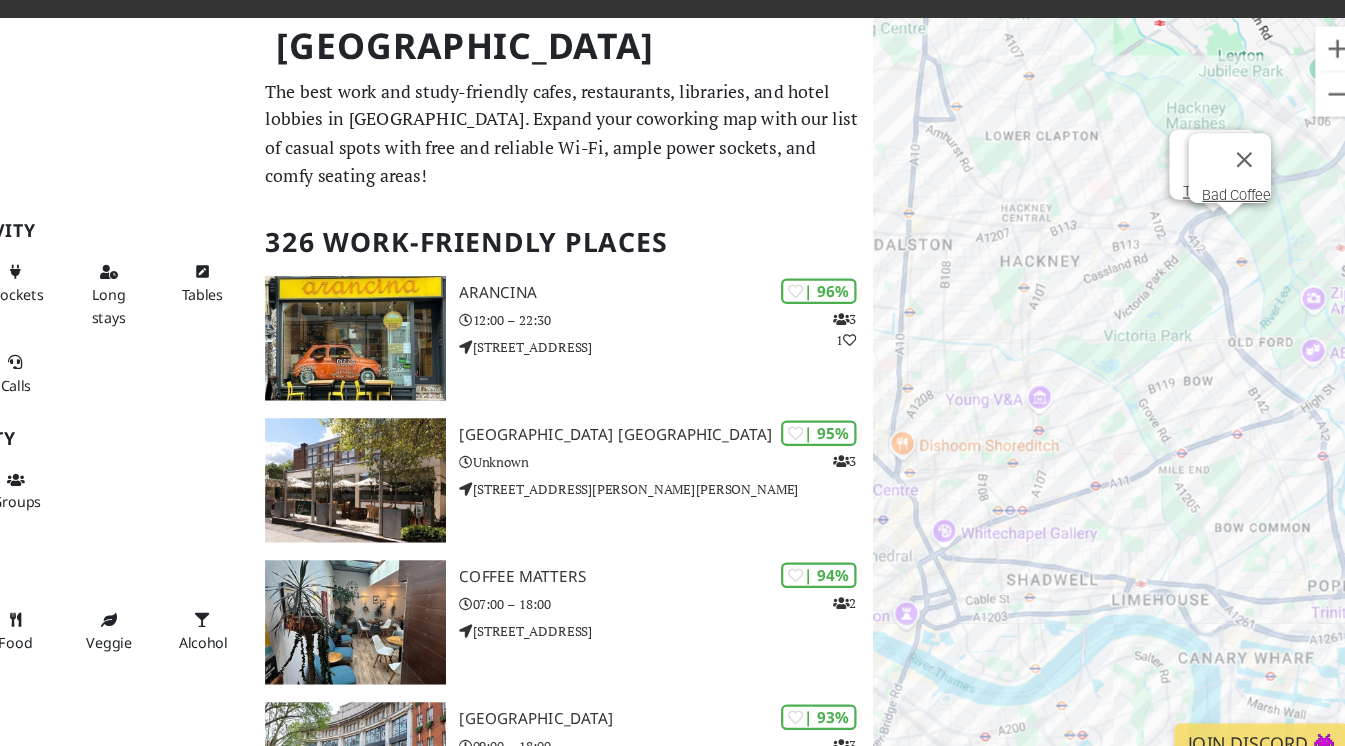 click on "To navigate, press the arrow keys. Bad Coffee Thingy Cafe" at bounding box center (1121, 423) 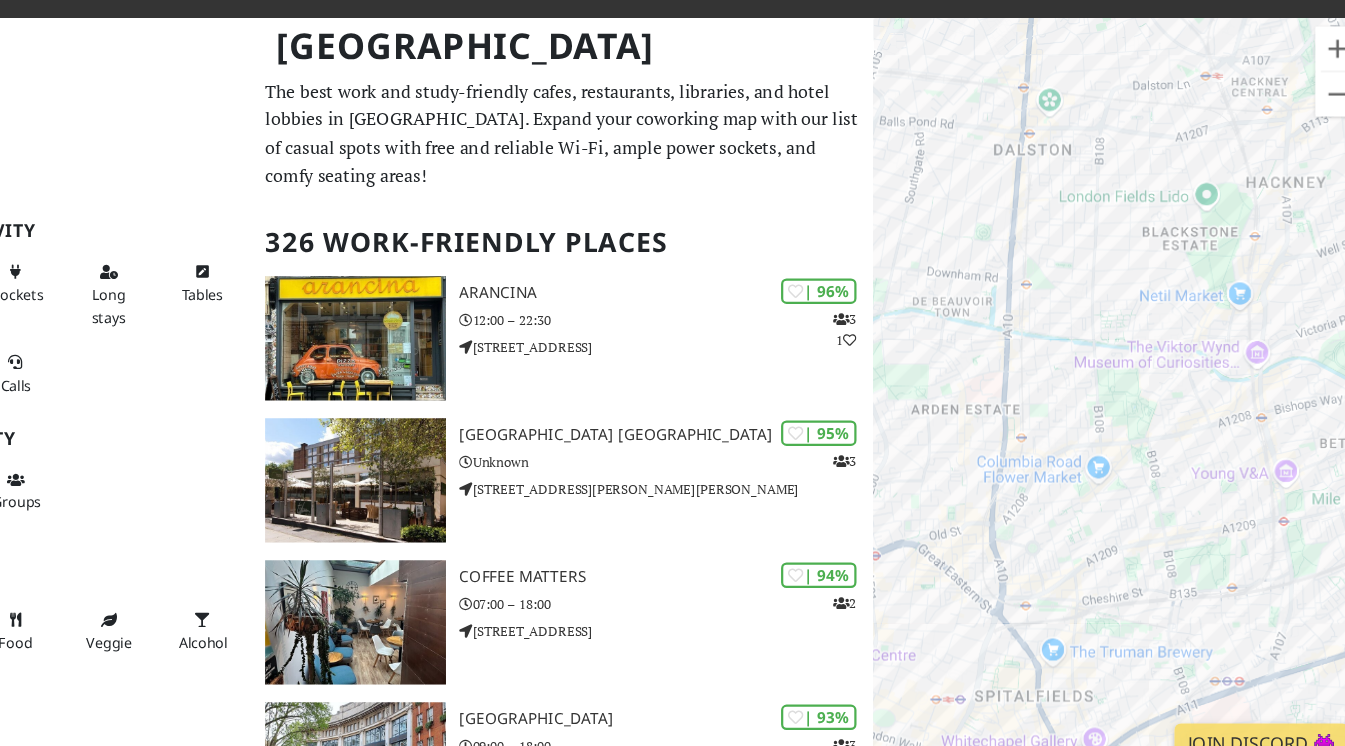 drag, startPoint x: 1055, startPoint y: 336, endPoint x: 1378, endPoint y: 369, distance: 324.6814 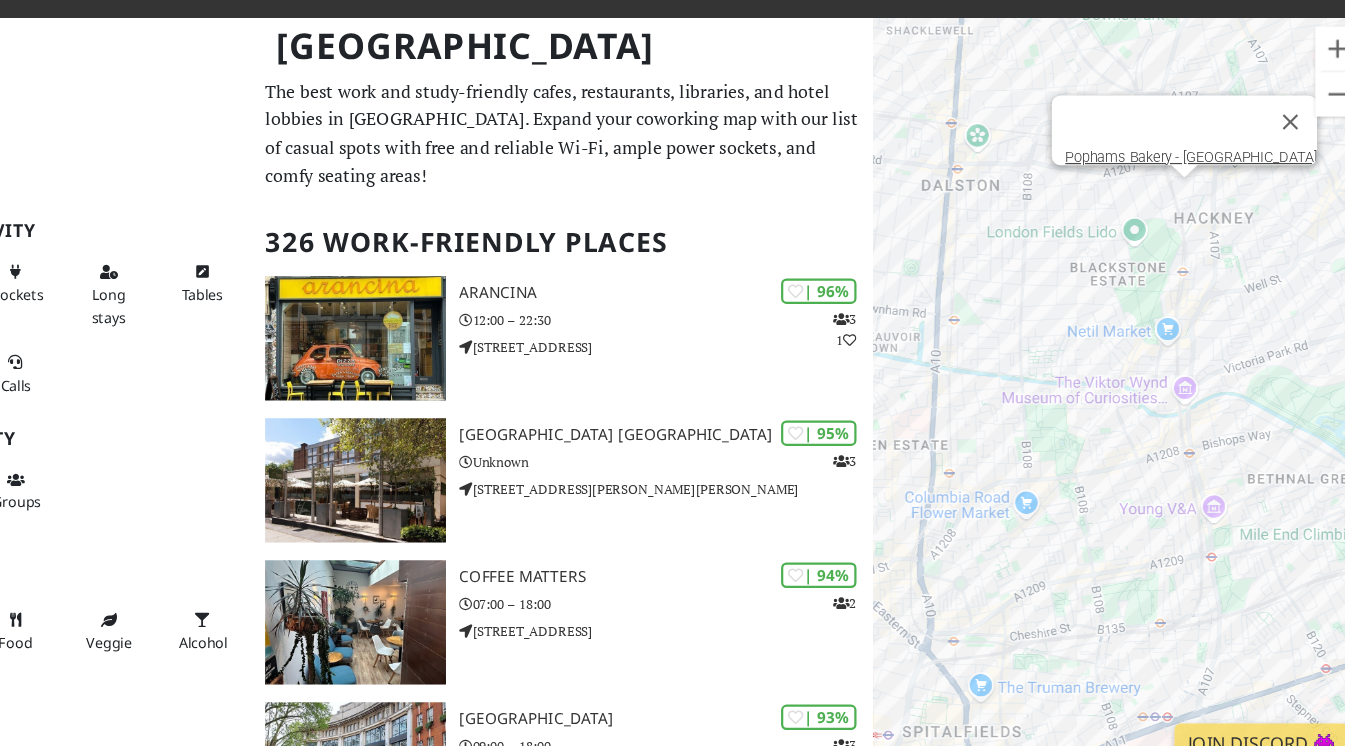 click on "To navigate, press the arrow keys. Thingy Cafe Pophams Bakery - London Fields" at bounding box center (1121, 423) 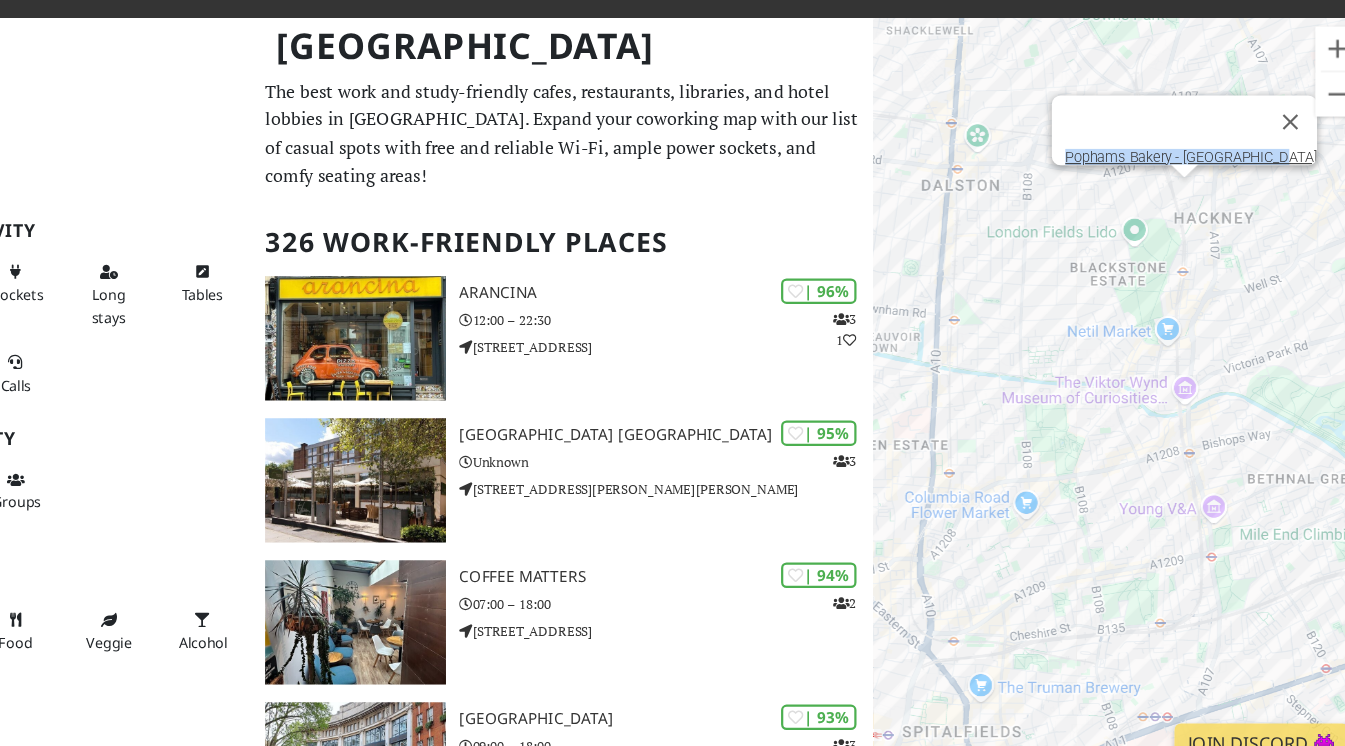 click on "To navigate, press the arrow keys. Pophams Bakery - London Fields" at bounding box center [1121, 423] 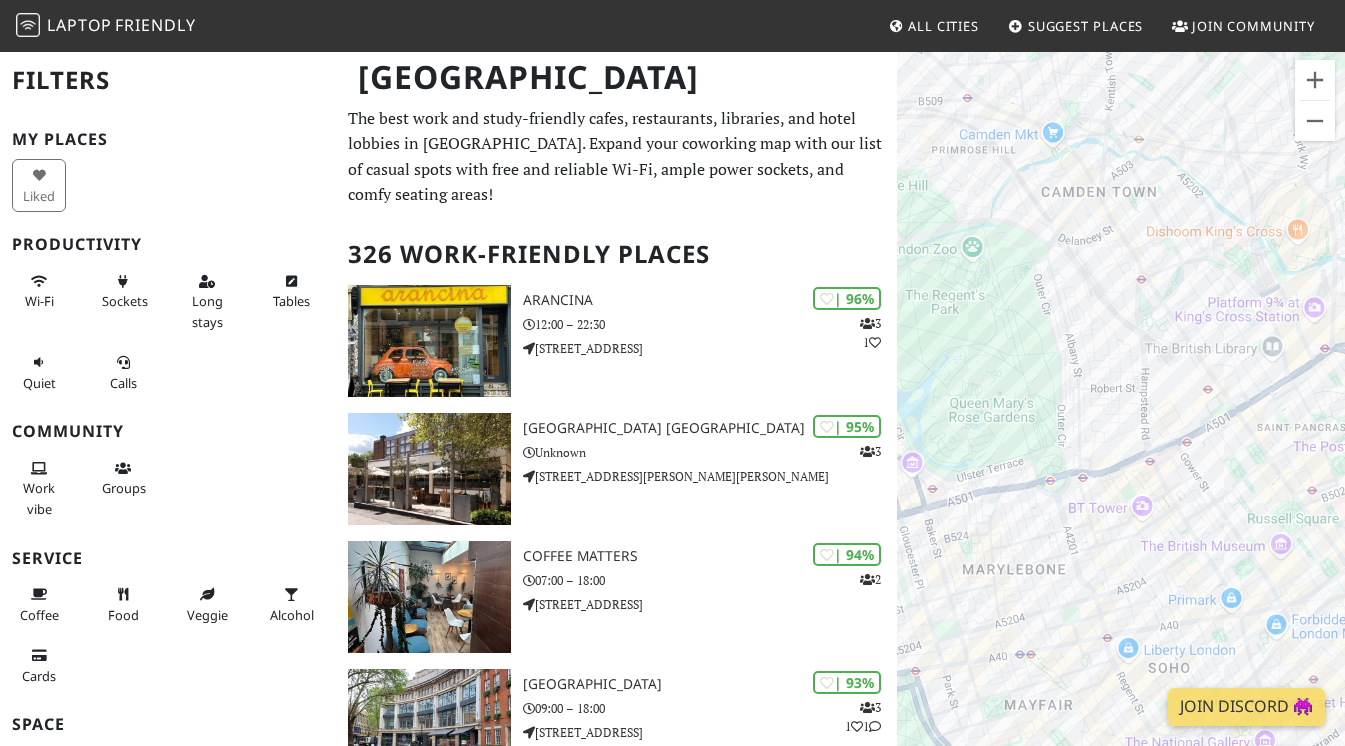 drag, startPoint x: 1255, startPoint y: 425, endPoint x: 923, endPoint y: 517, distance: 344.51126 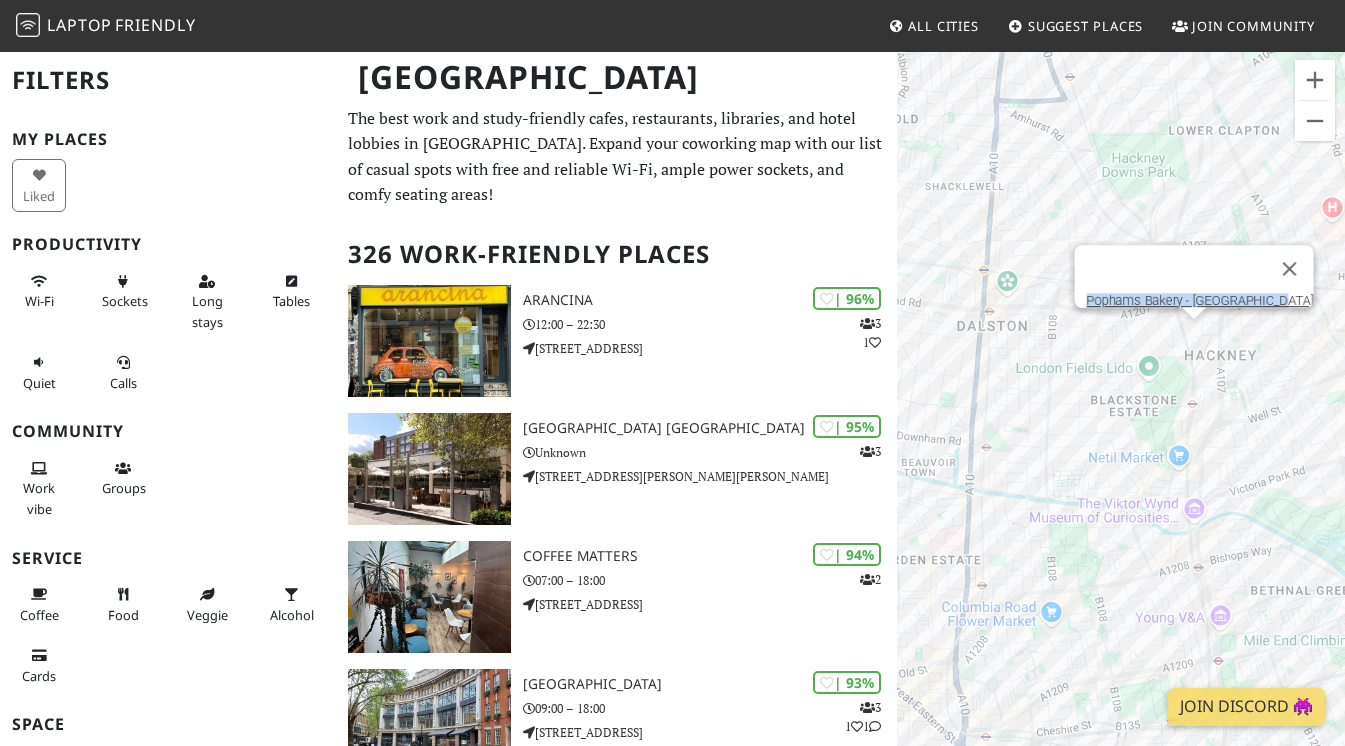 drag, startPoint x: 1116, startPoint y: 462, endPoint x: 1108, endPoint y: 431, distance: 32.01562 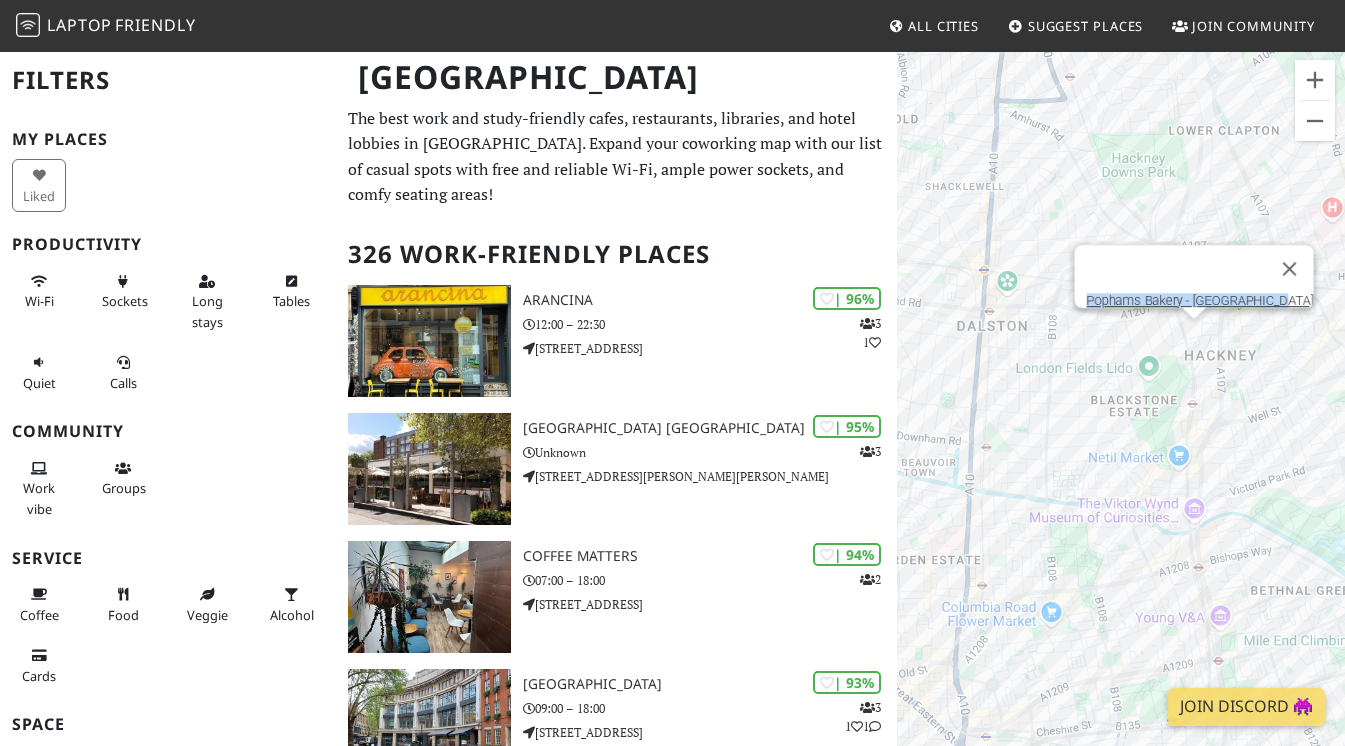 drag, startPoint x: 1108, startPoint y: 431, endPoint x: 1130, endPoint y: 378, distance: 57.384666 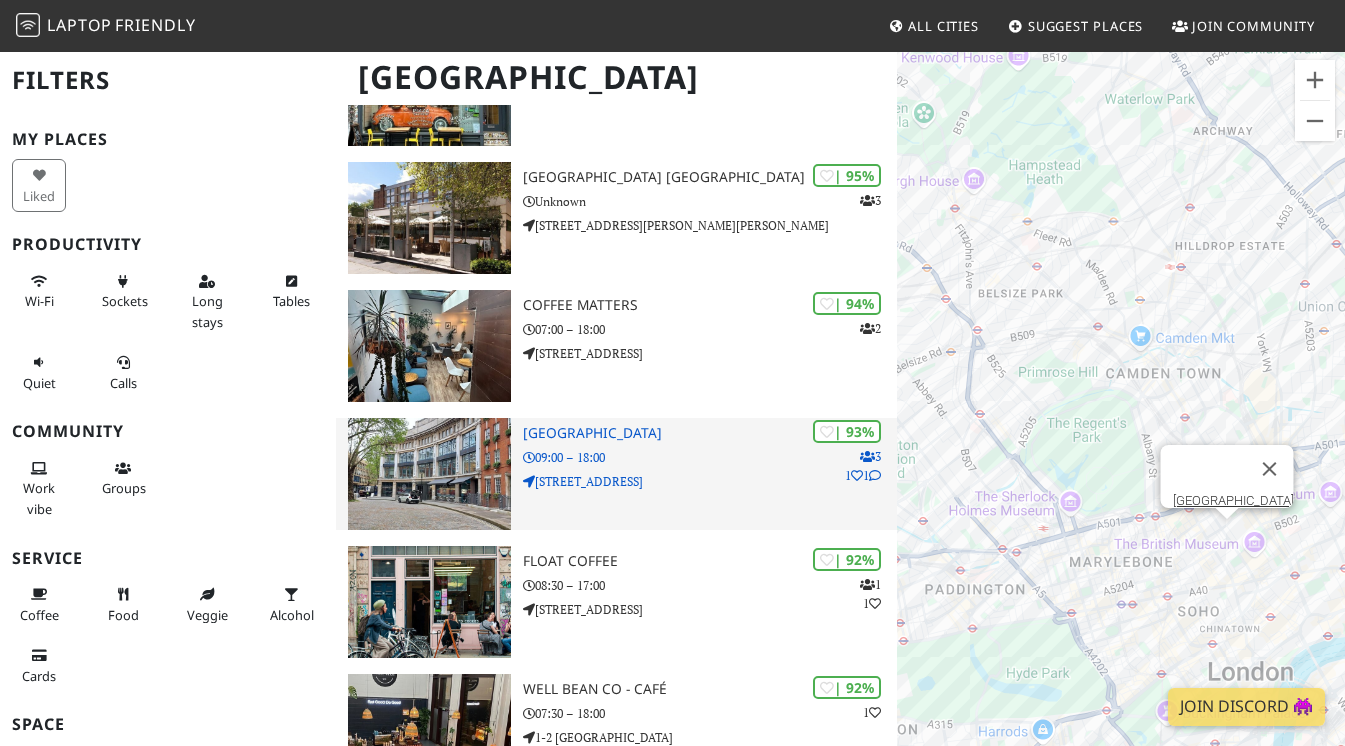 scroll, scrollTop: 273, scrollLeft: 0, axis: vertical 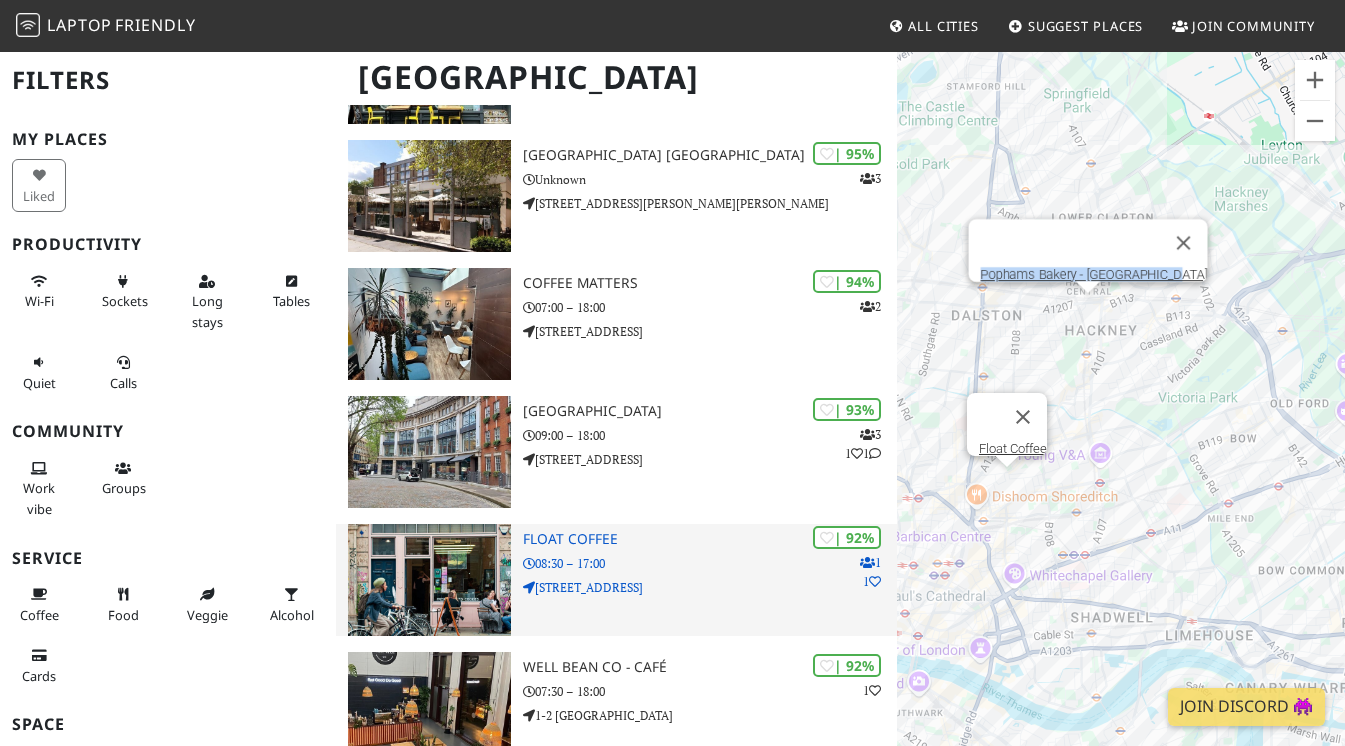 click on "| 92%
1
1
Float Coffee
08:30 – 17:00
129 Bethnal Green Road" at bounding box center (710, 580) 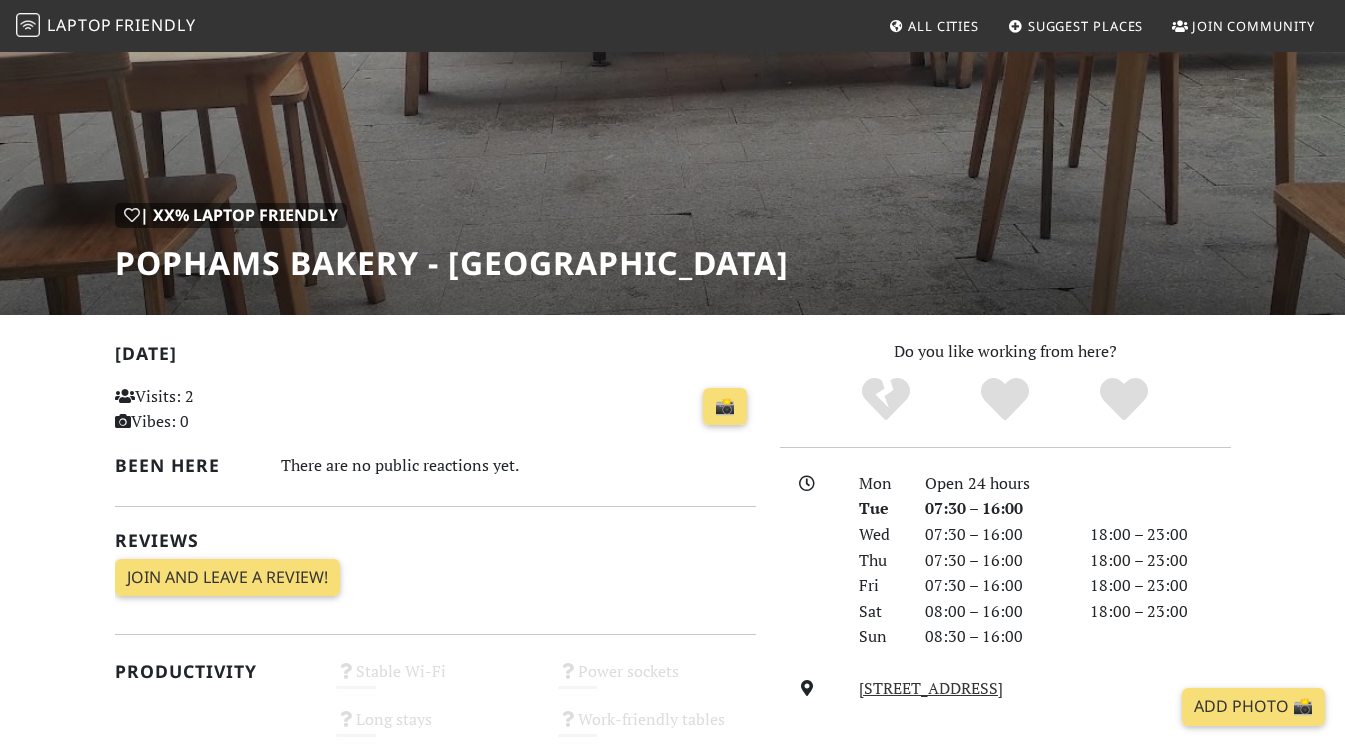 scroll, scrollTop: 0, scrollLeft: 0, axis: both 